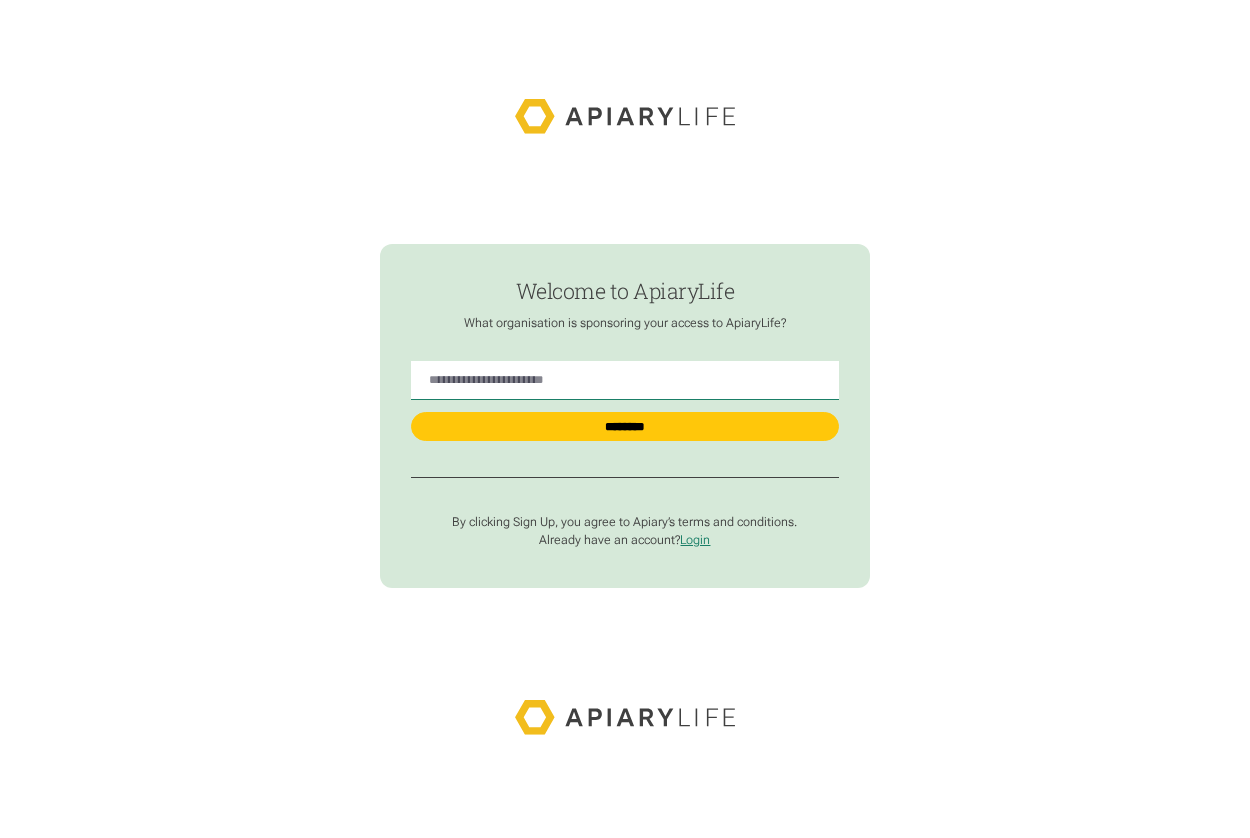 scroll, scrollTop: 0, scrollLeft: 0, axis: both 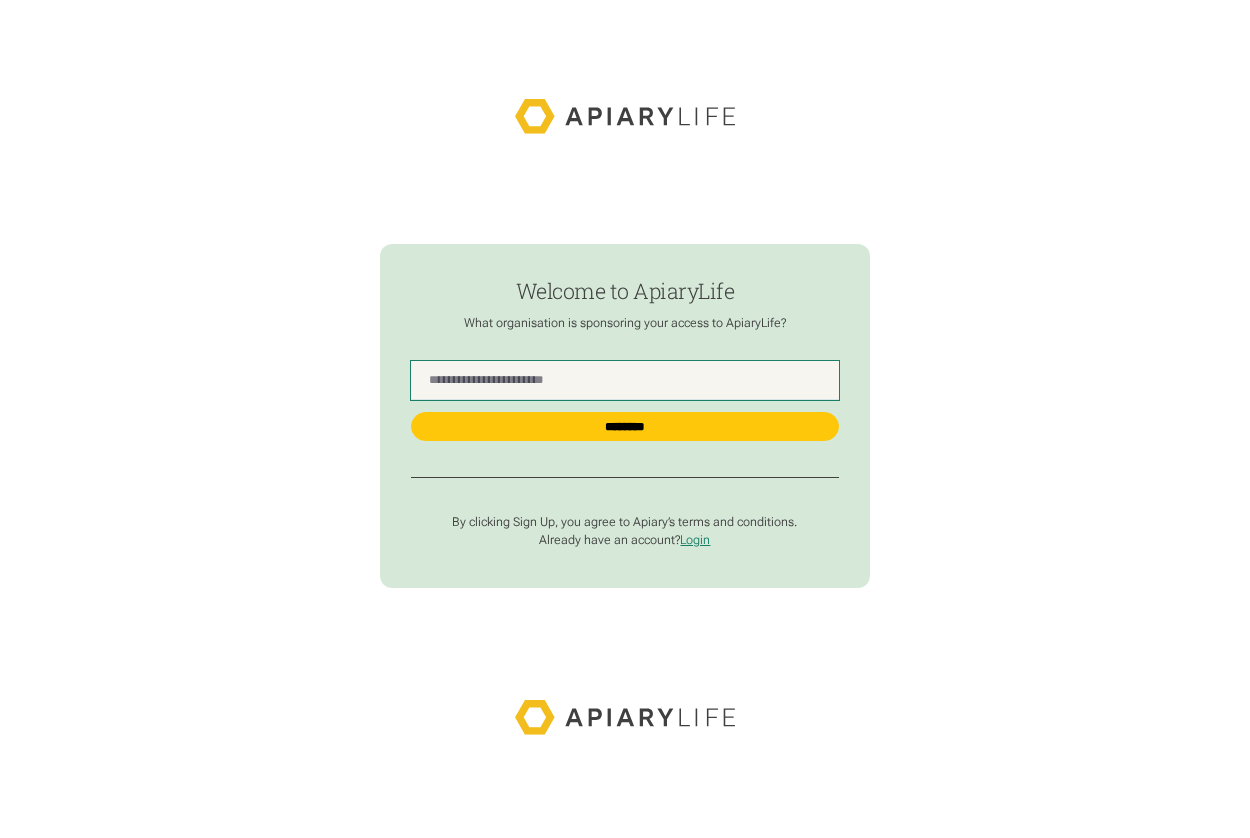 click at bounding box center [625, 381] 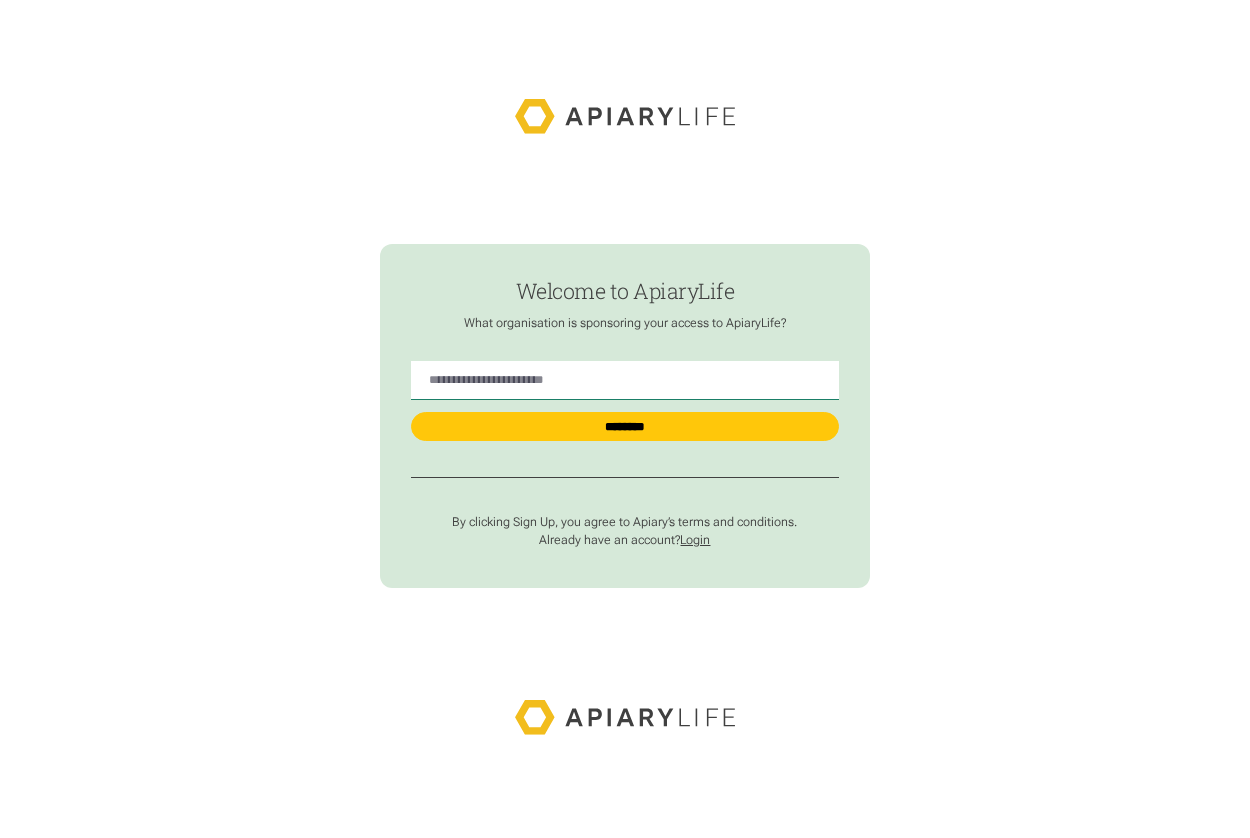 click on "Login" at bounding box center [695, 540] 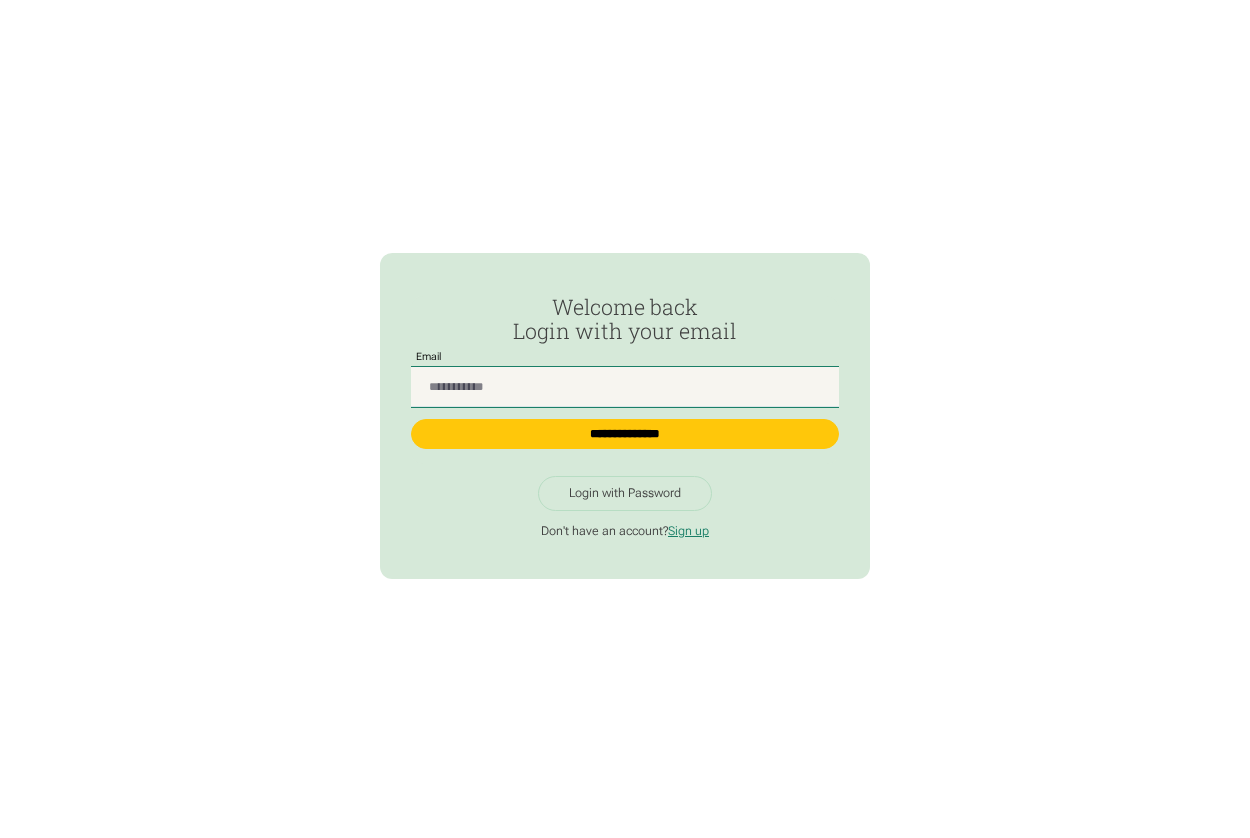click at bounding box center [625, 387] 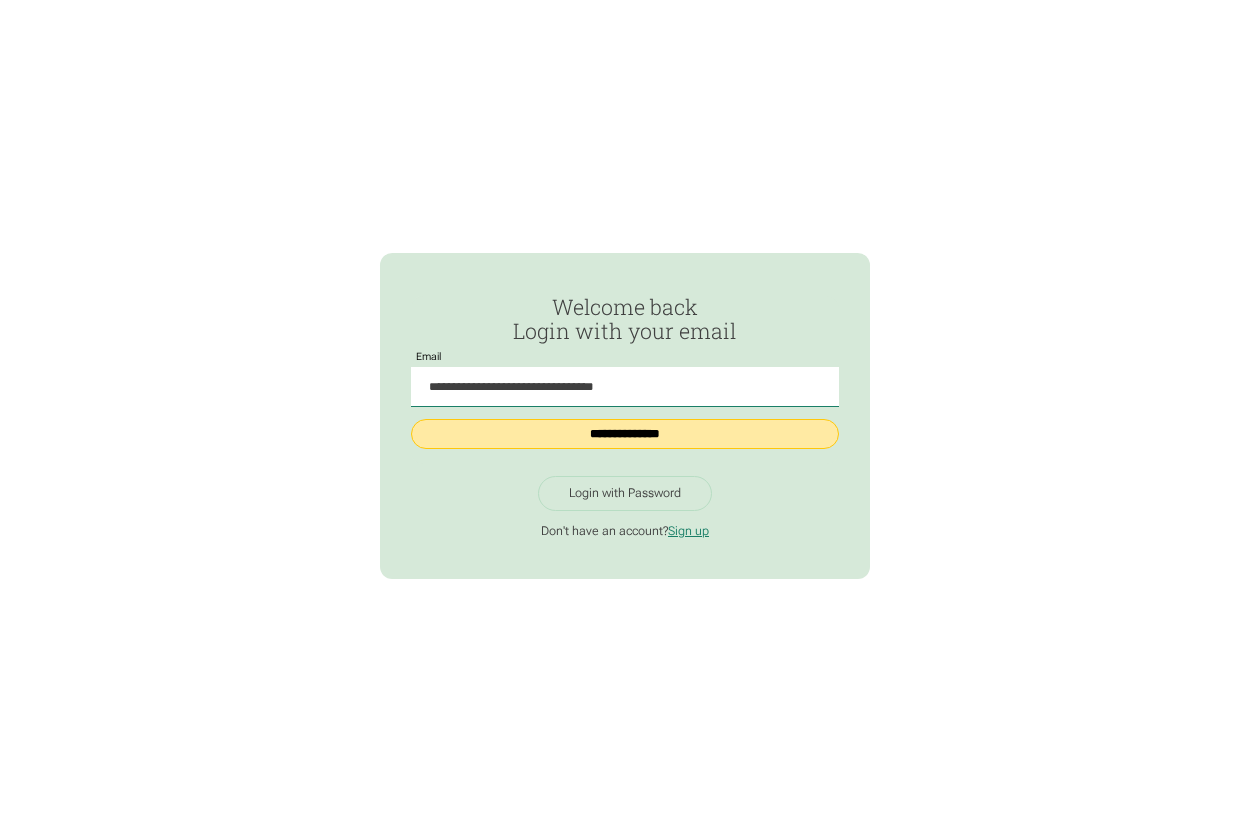 click on "**********" at bounding box center [625, 434] 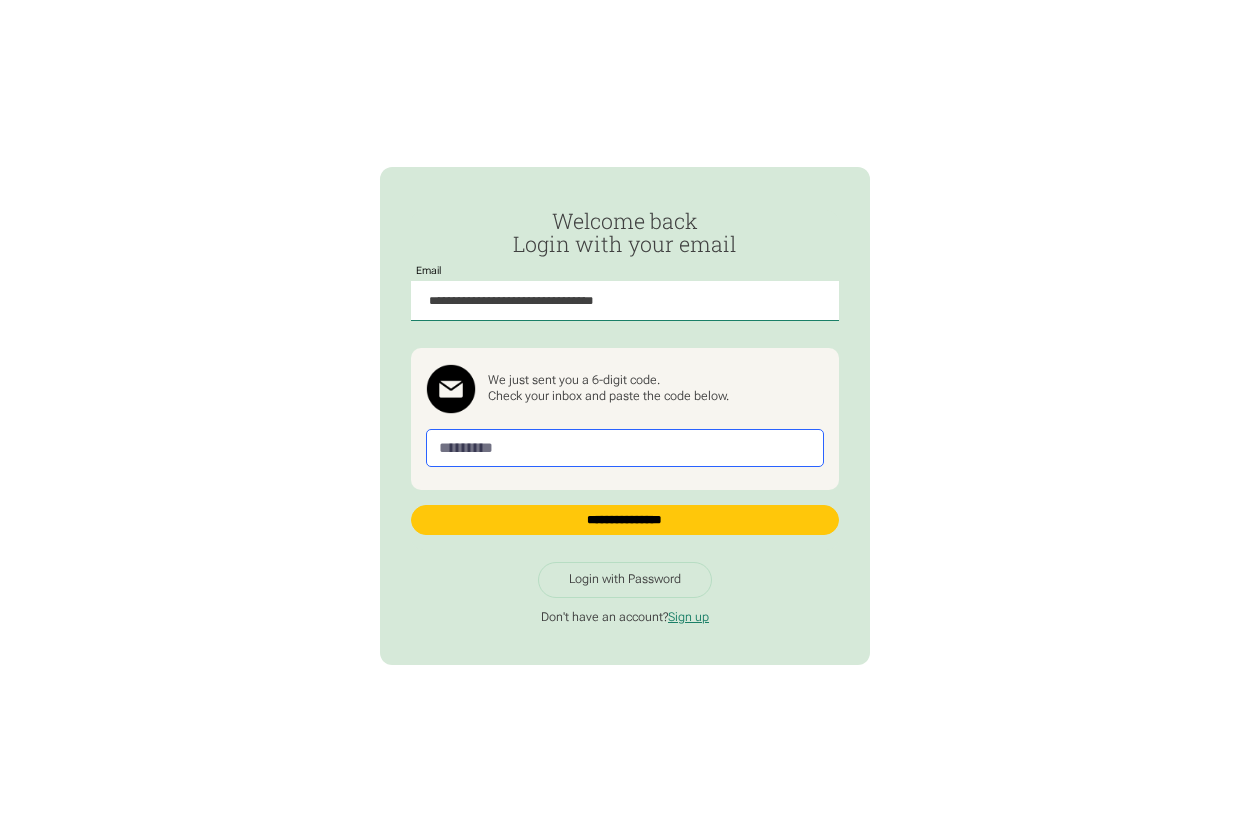 click at bounding box center [625, 448] 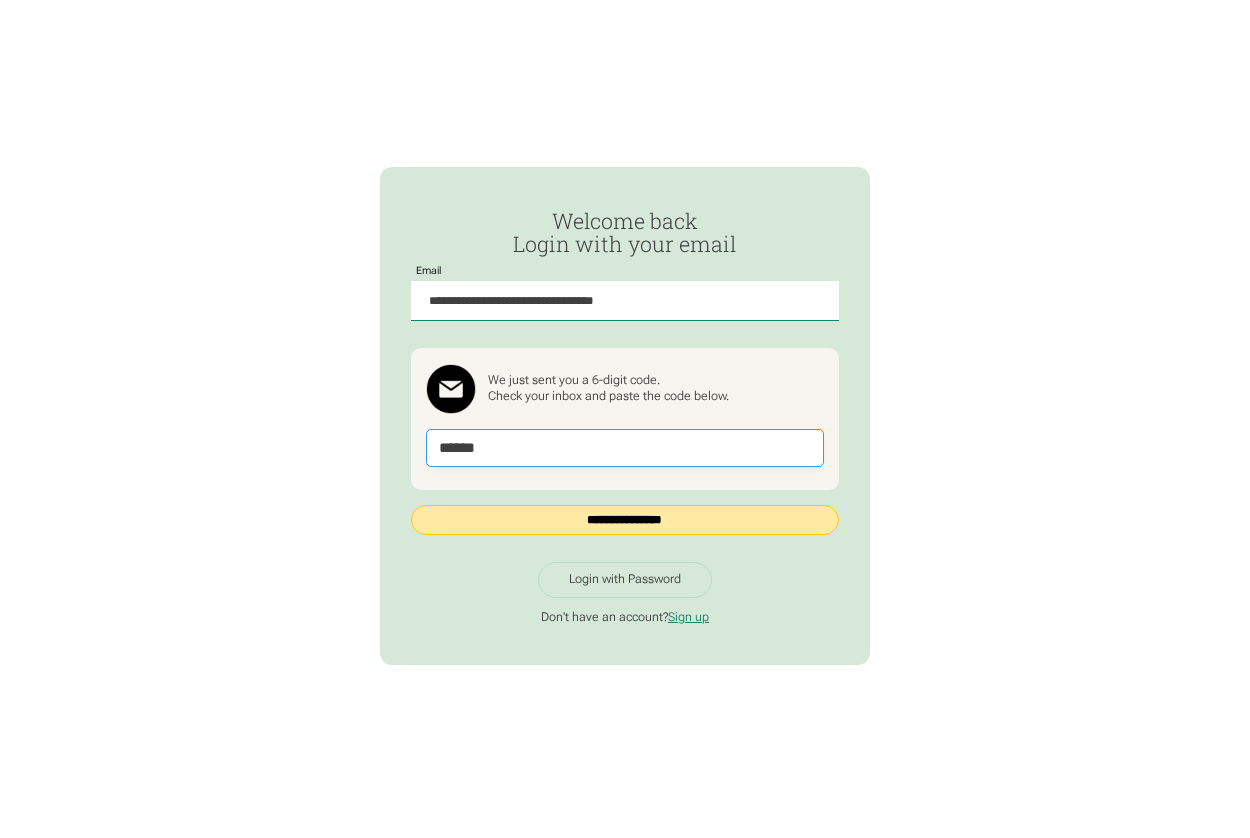 type on "******" 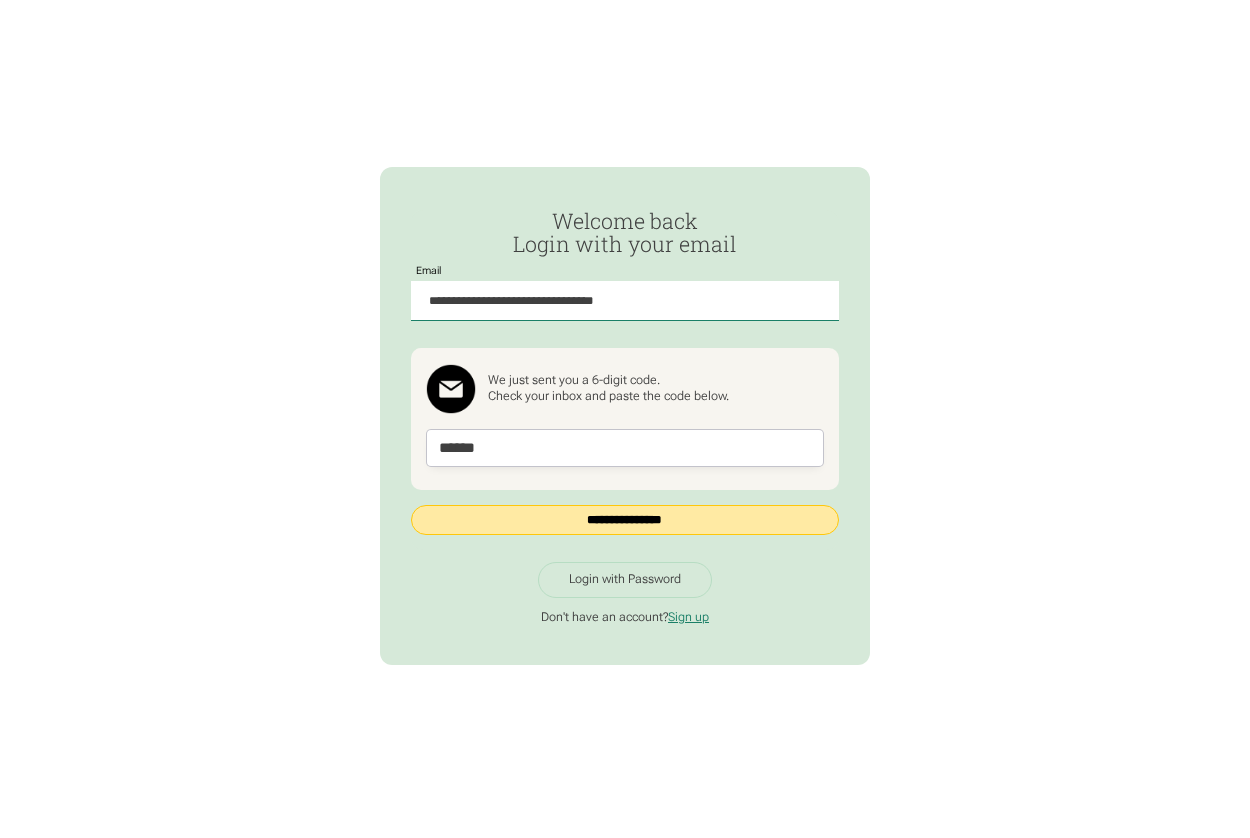 click on "**********" at bounding box center (625, 520) 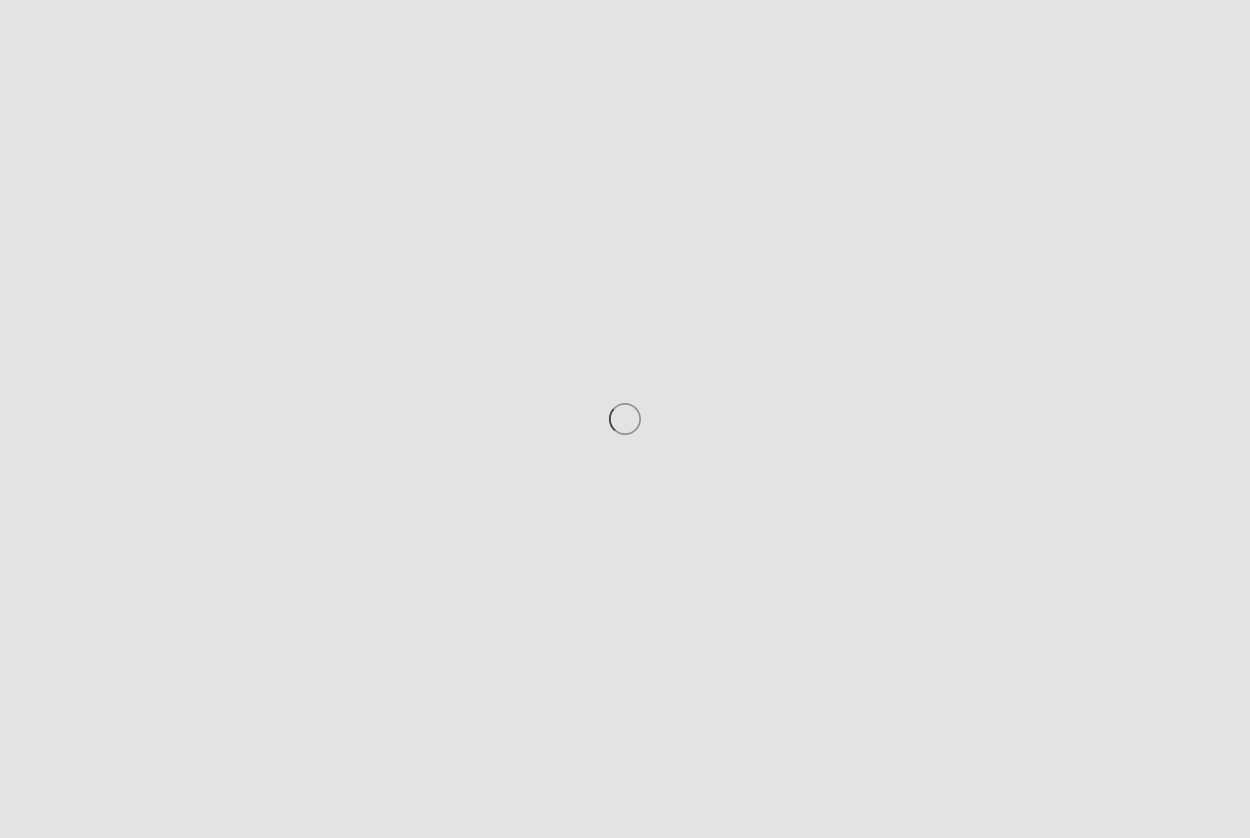 scroll, scrollTop: 0, scrollLeft: 0, axis: both 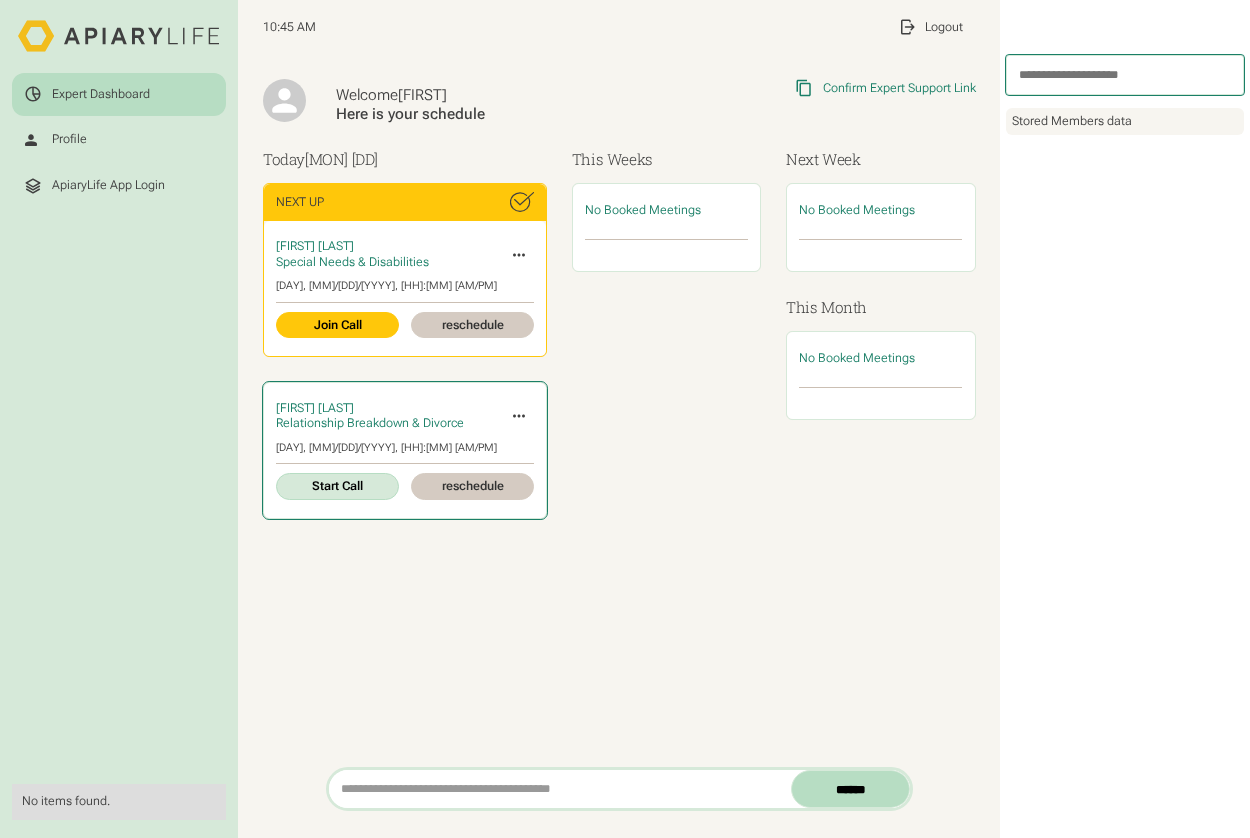 click at bounding box center [519, 416] 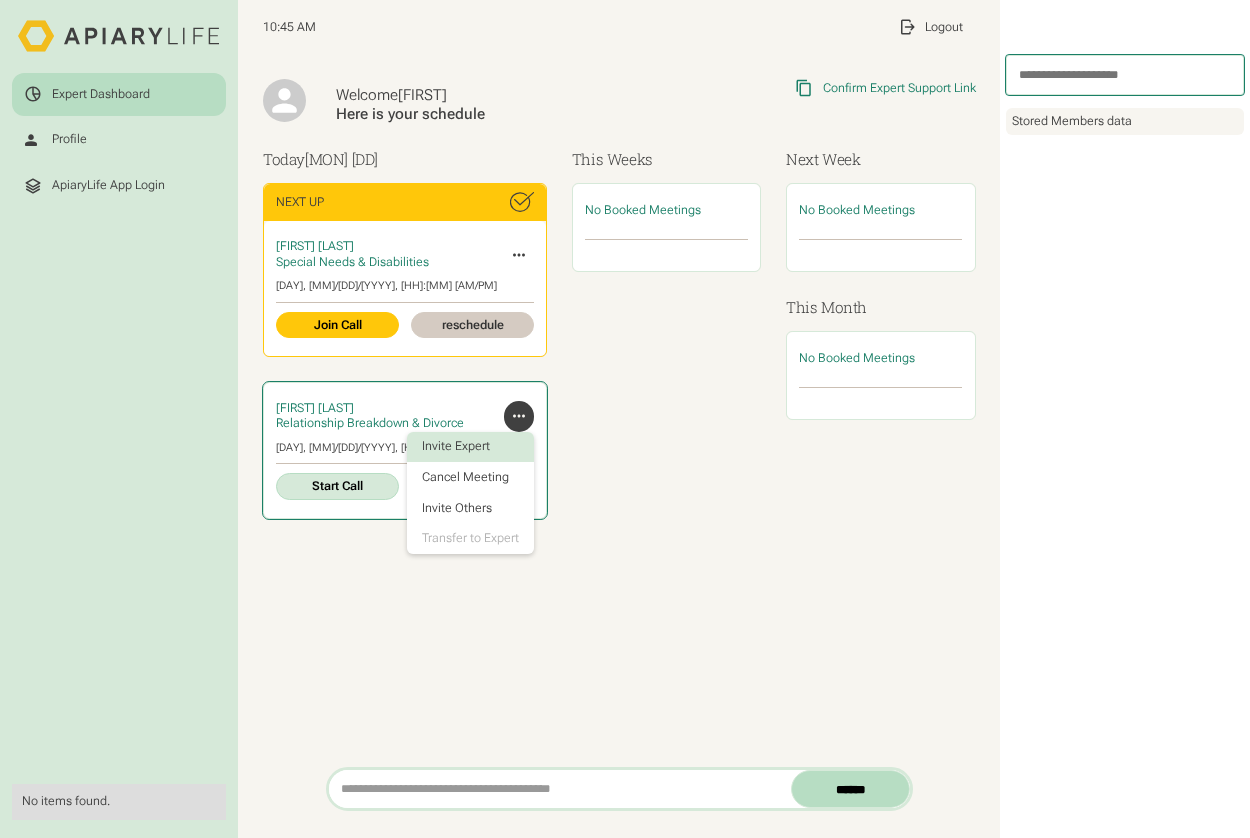 click on "Invite Expert" at bounding box center [471, 447] 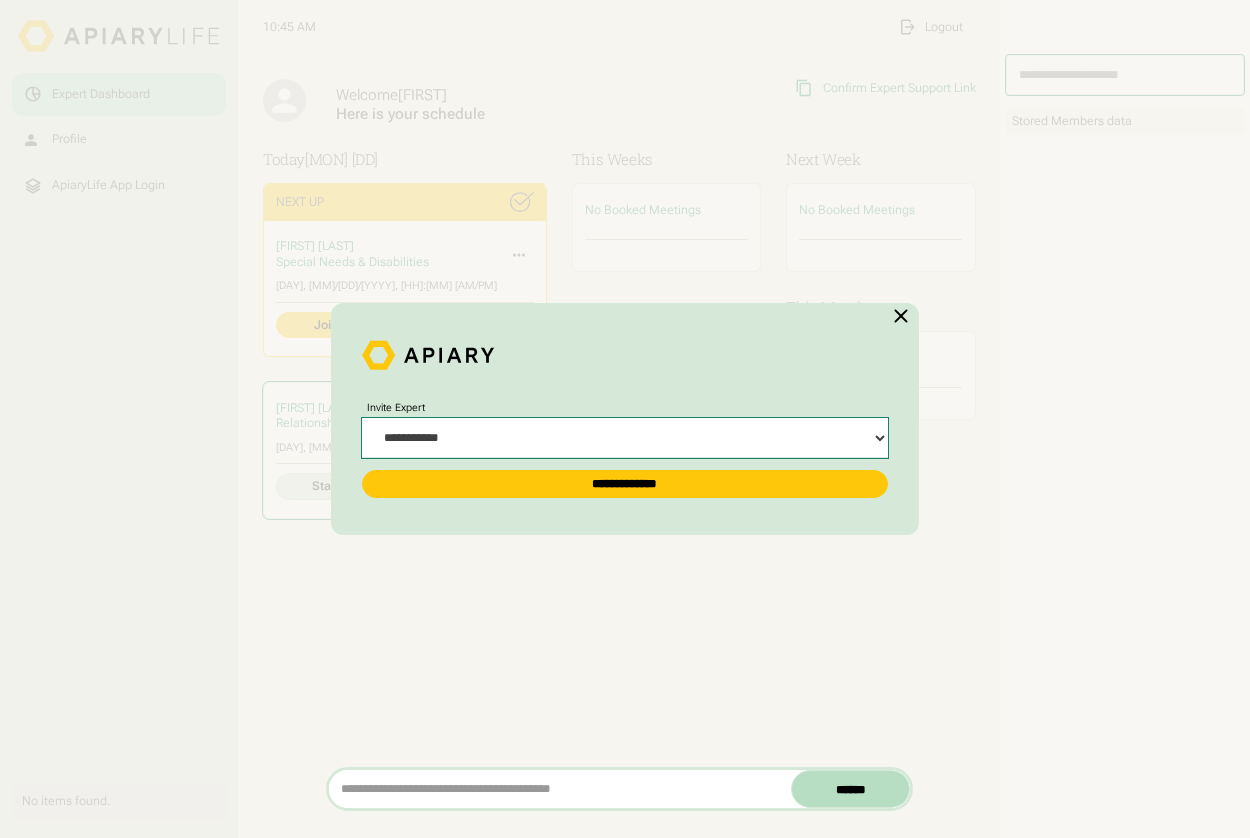 click on "**********" at bounding box center [625, 438] 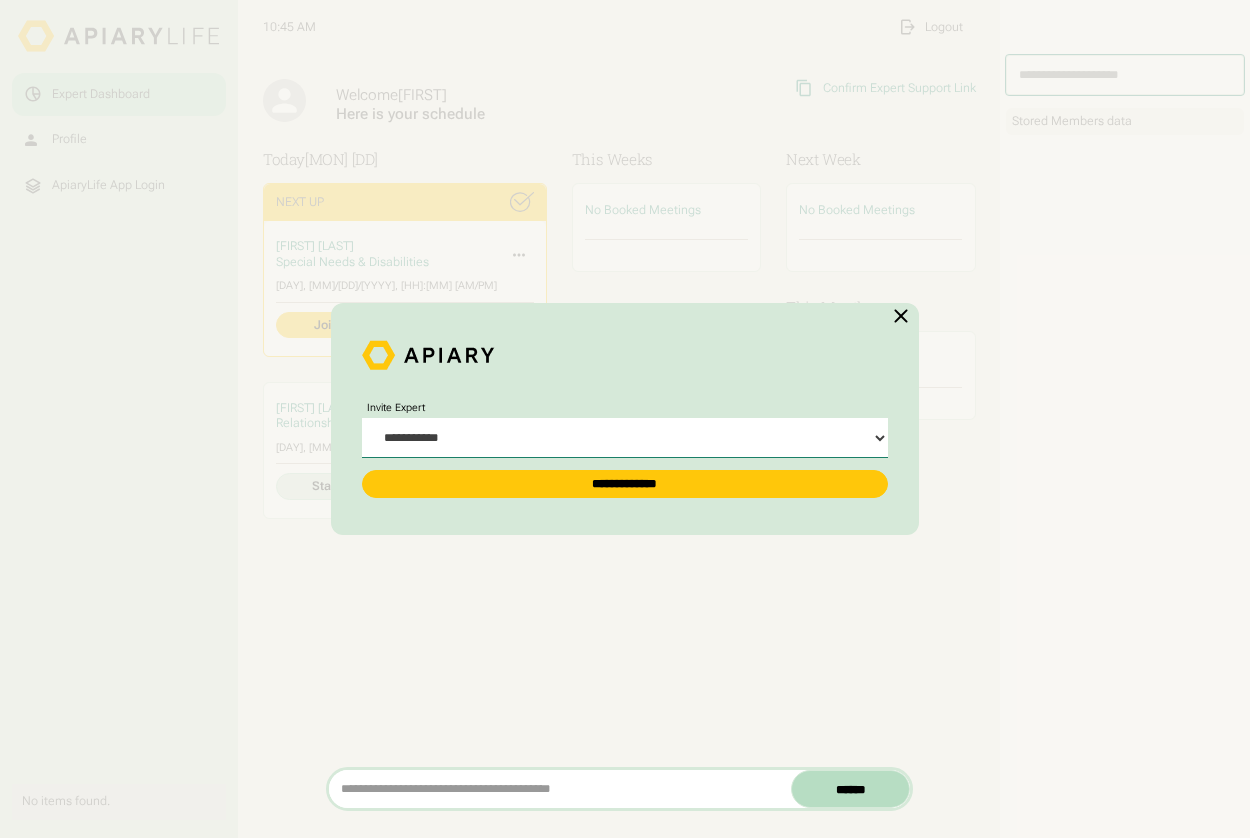 click at bounding box center (625, 419) 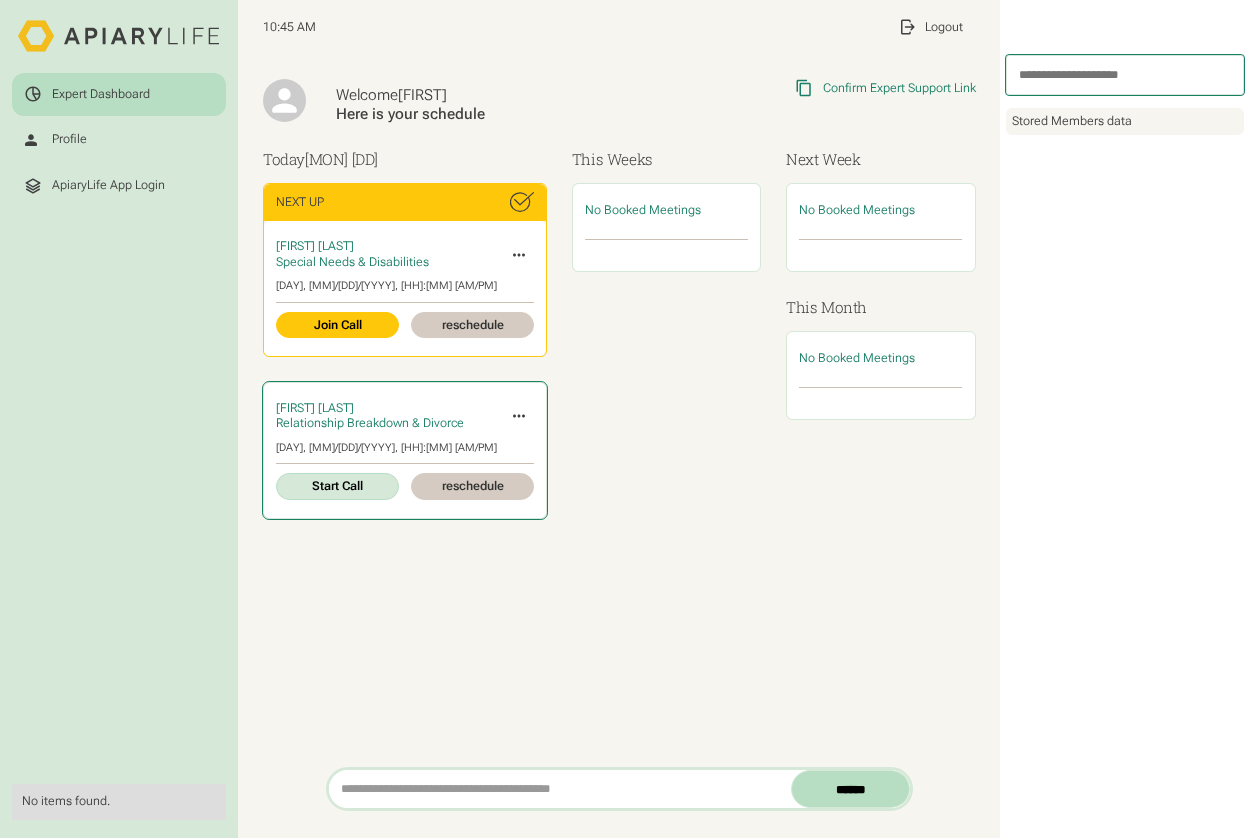 click at bounding box center [519, 416] 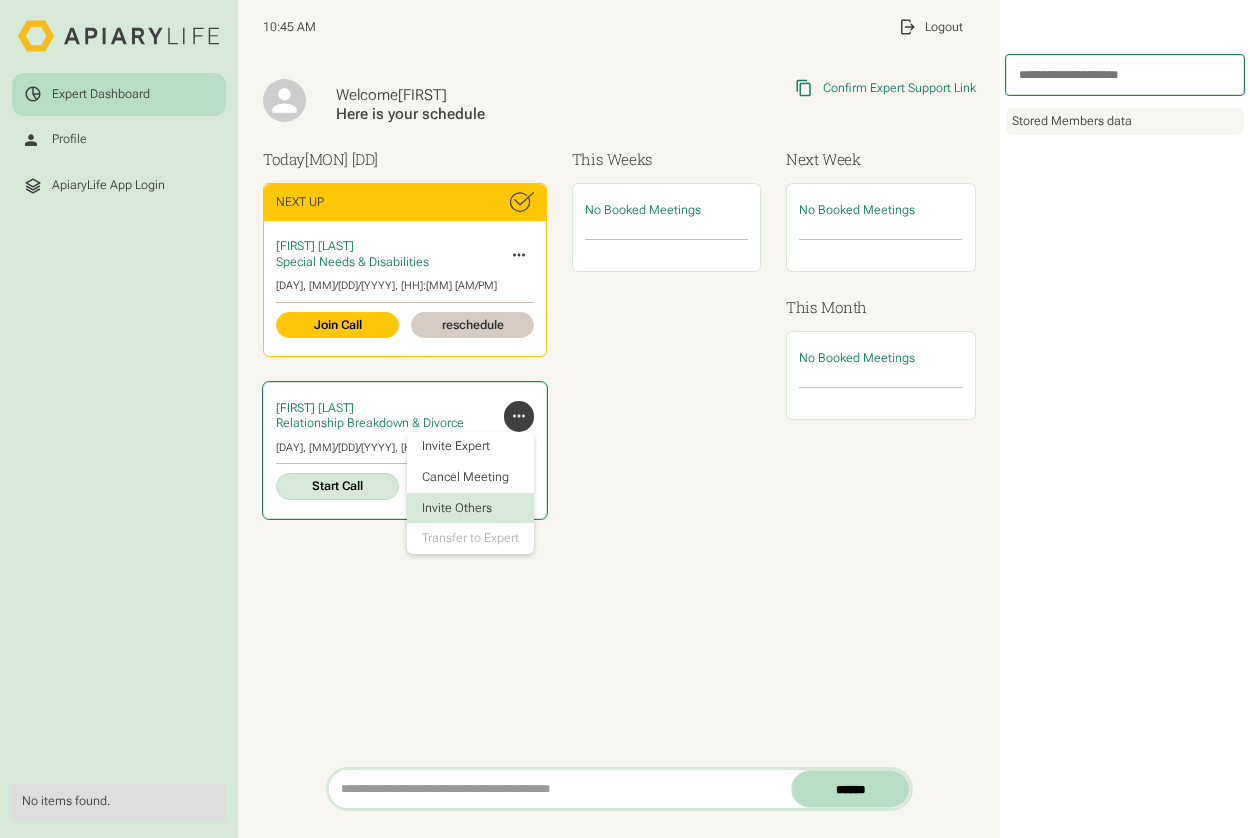 click on "Invite Others" at bounding box center [471, 508] 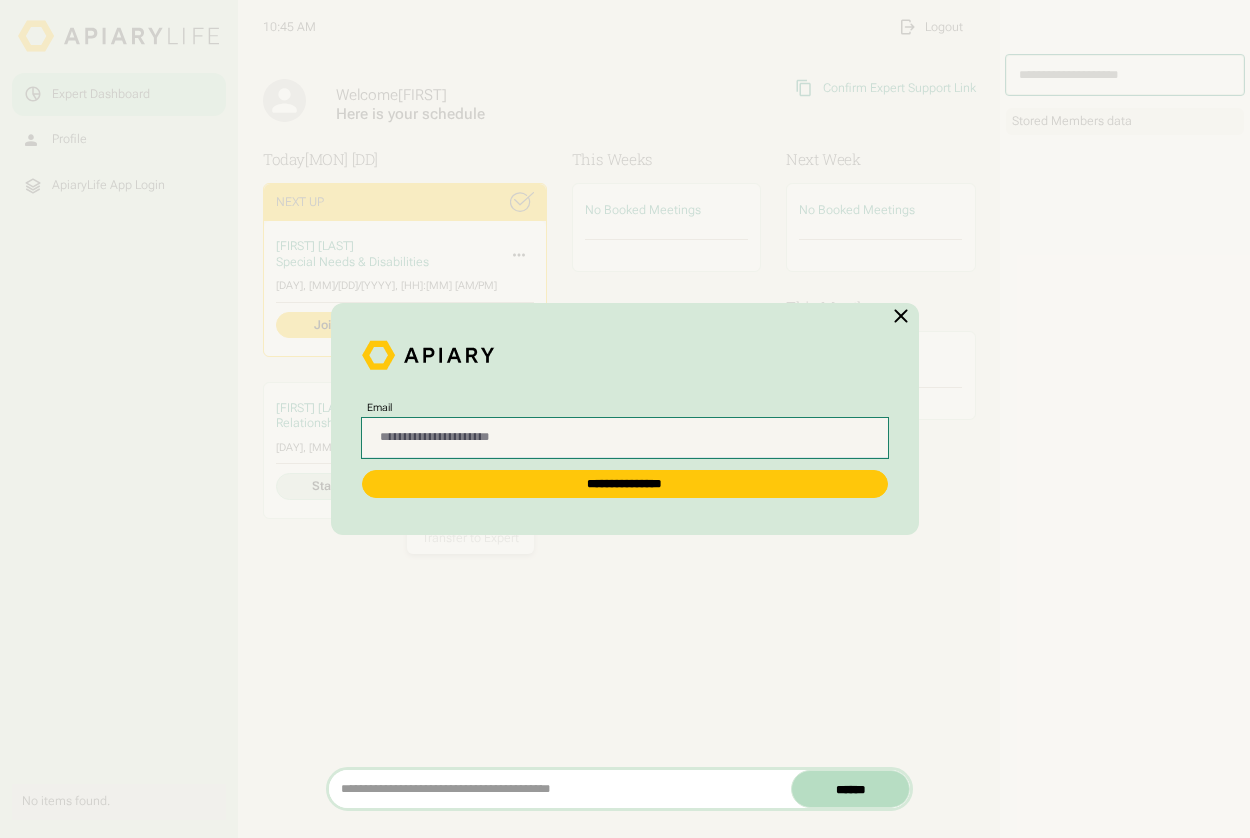 click on "Email" at bounding box center (625, 438) 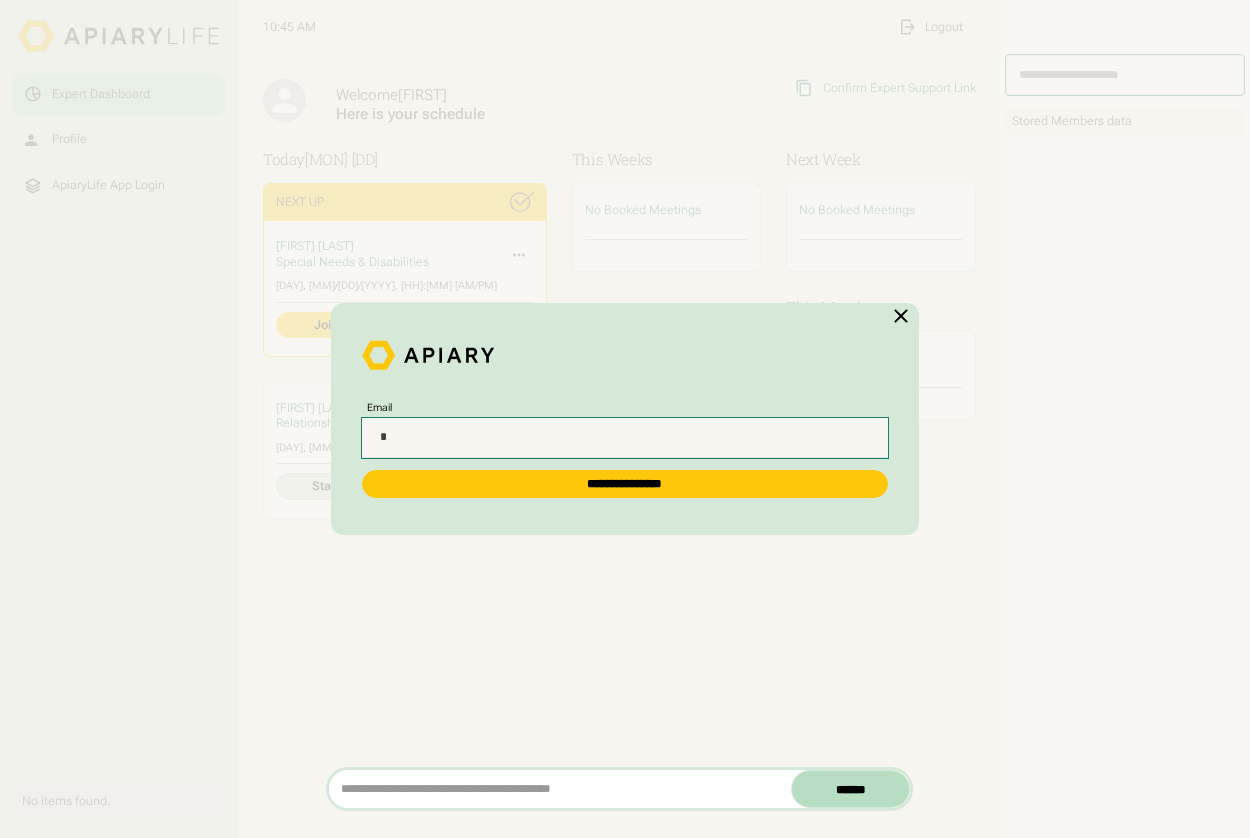 type on "**********" 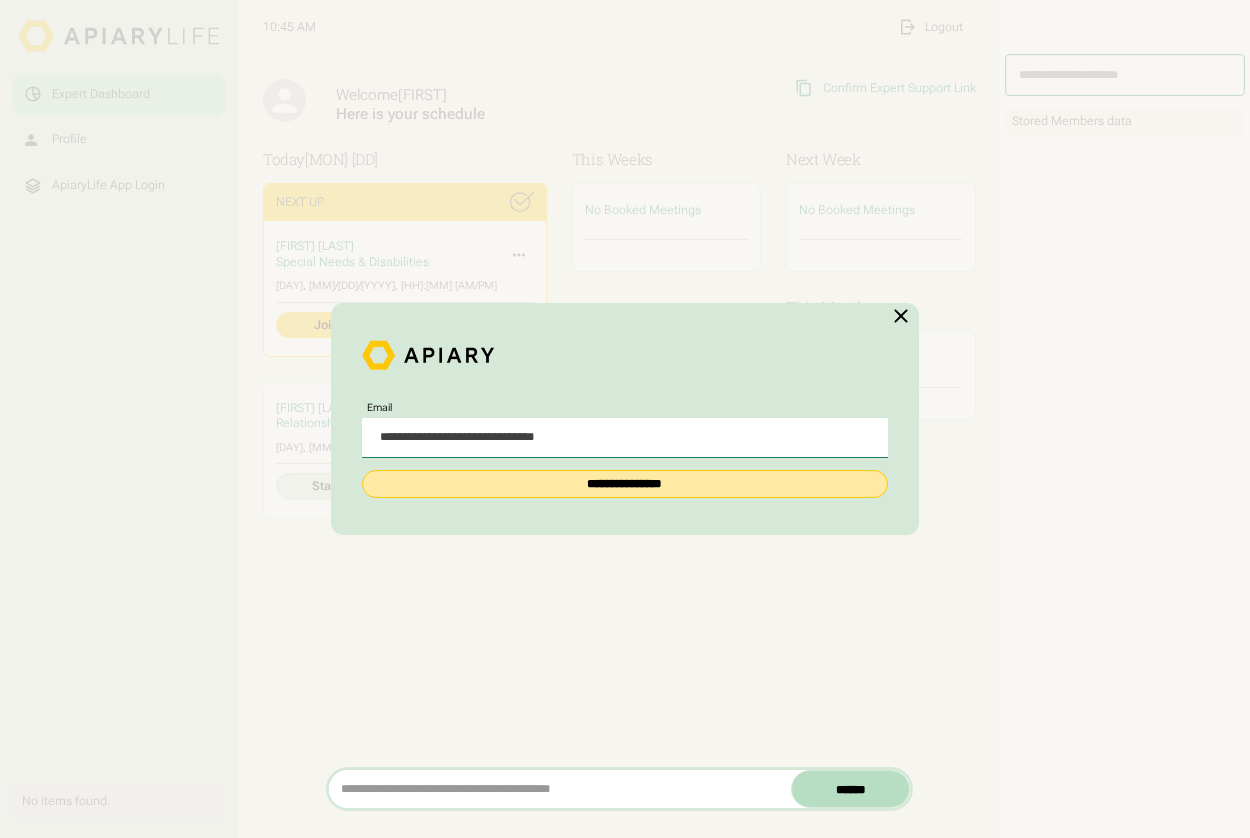 click on "**********" at bounding box center [625, 484] 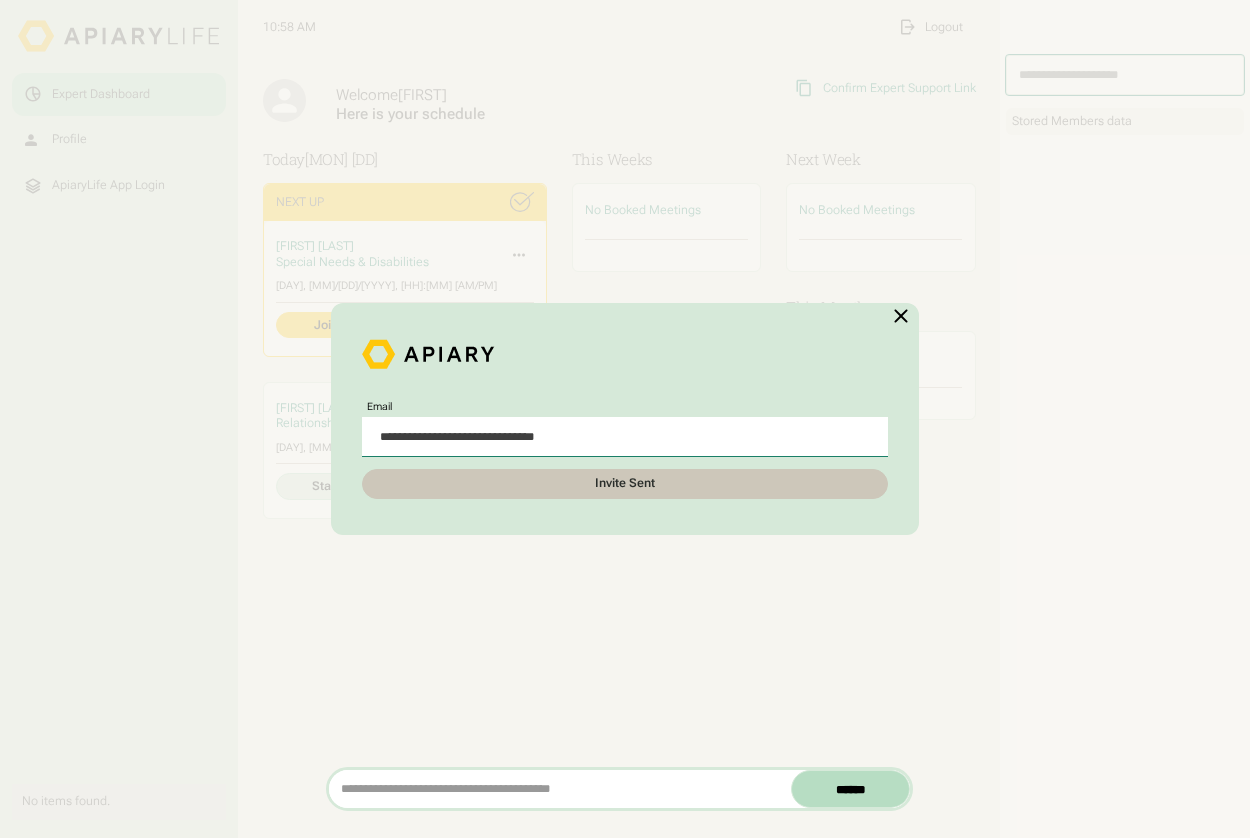 click at bounding box center [901, 316] 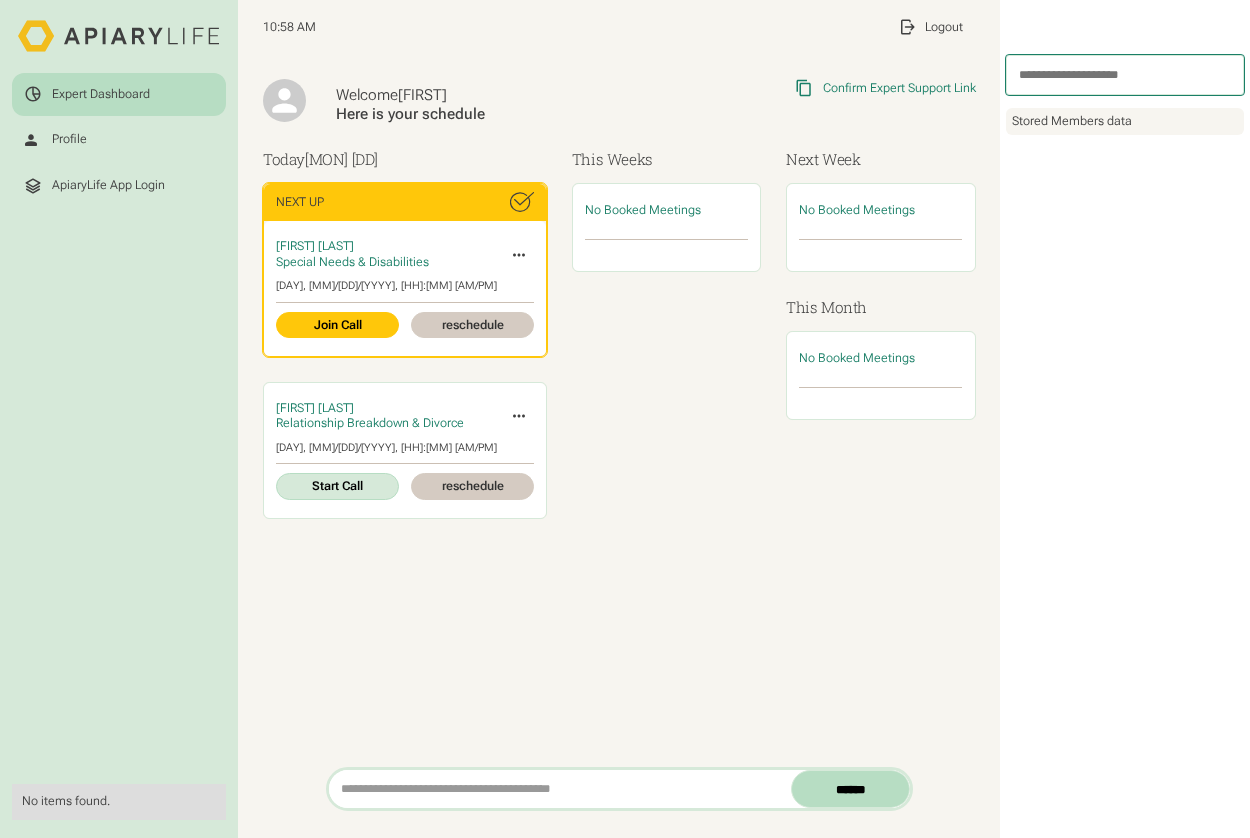 click at bounding box center (519, 254) 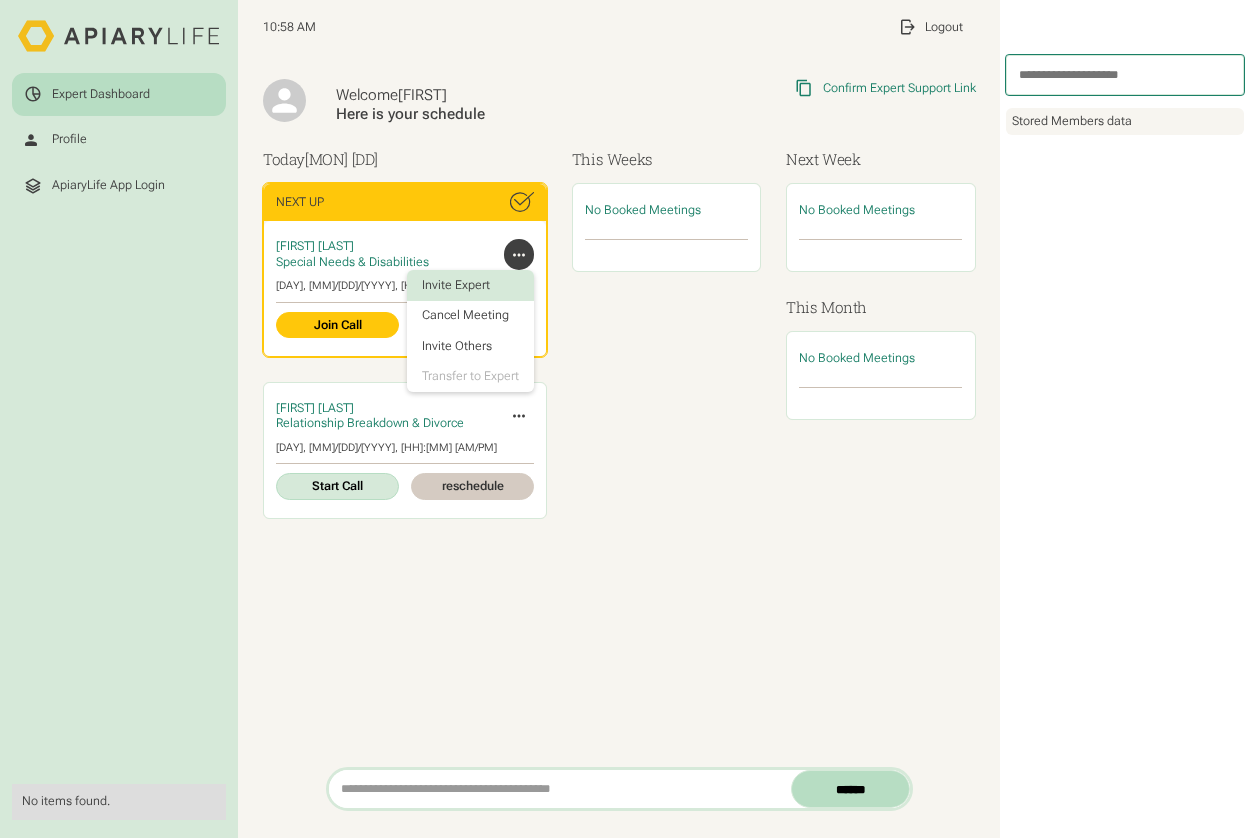 click on "Invite Expert" at bounding box center (471, 285) 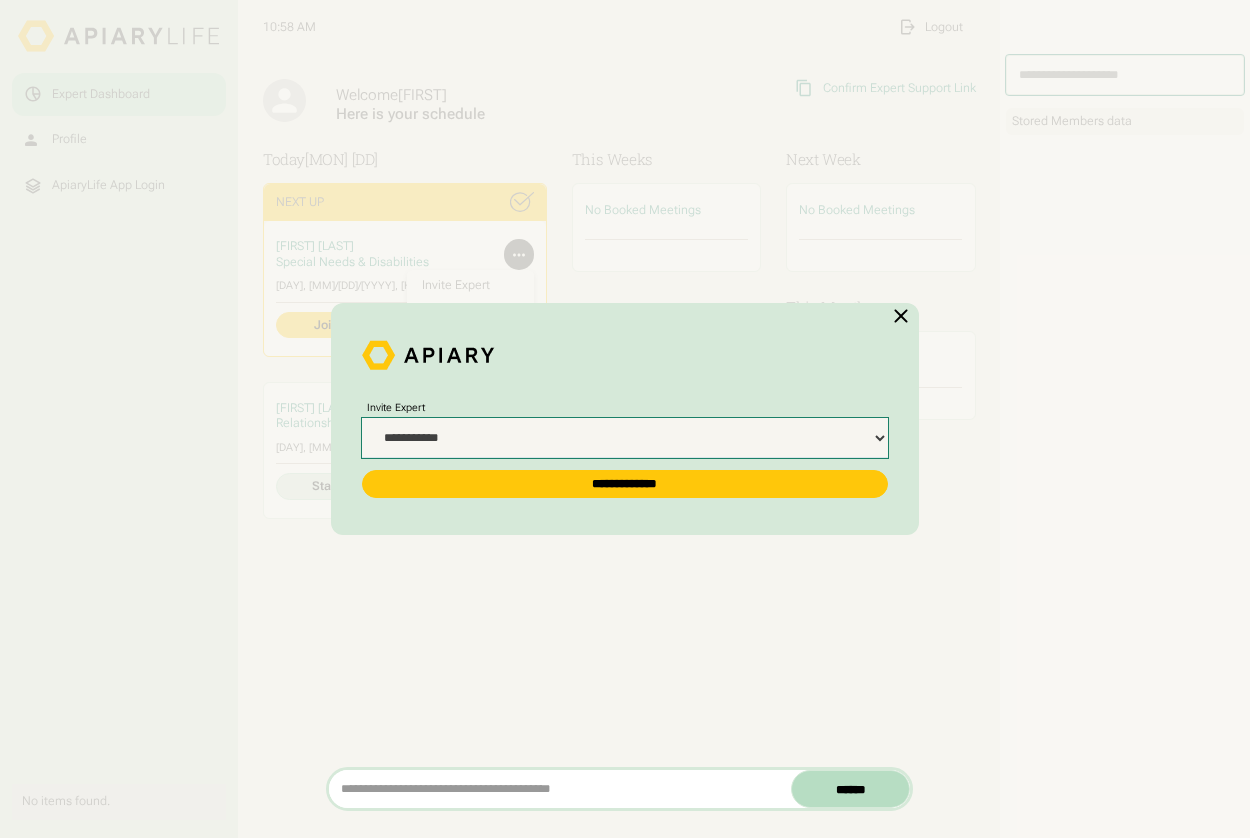 click on "**********" at bounding box center [625, 438] 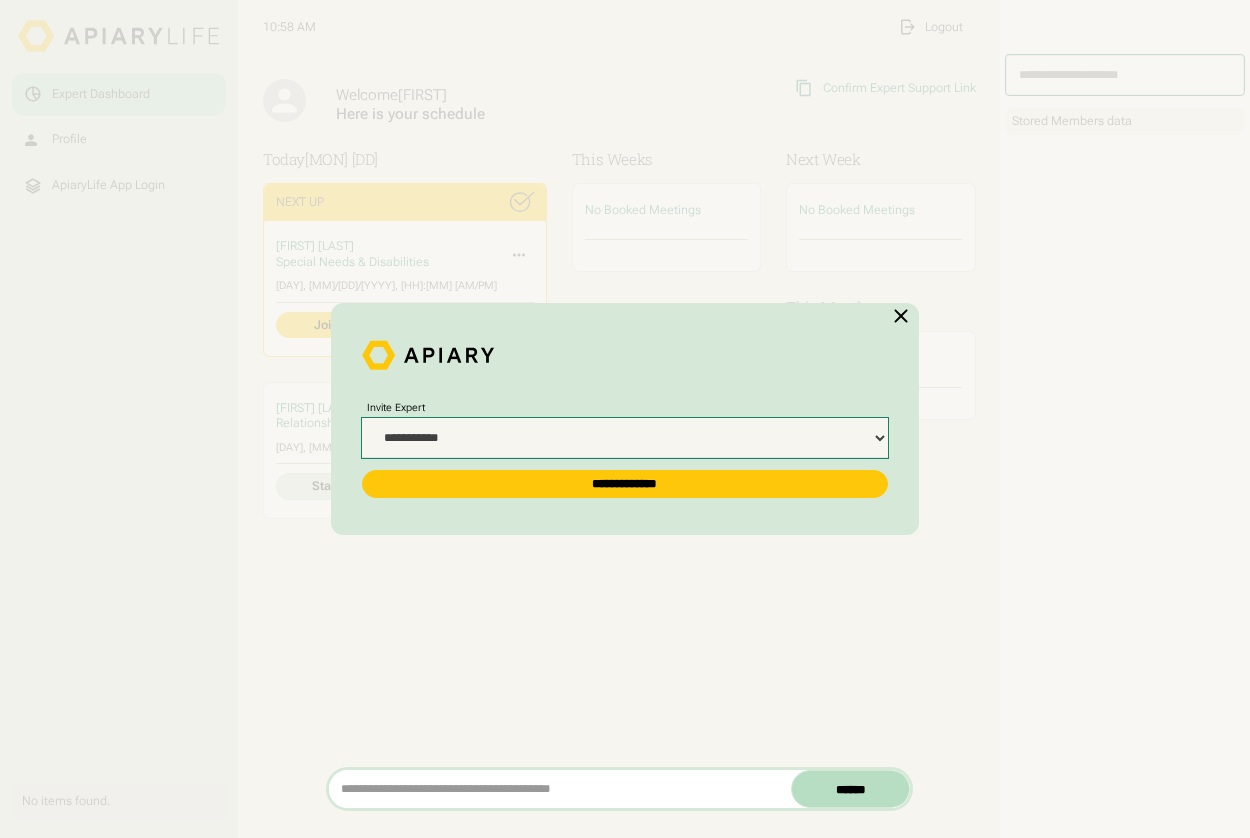 select on "**********" 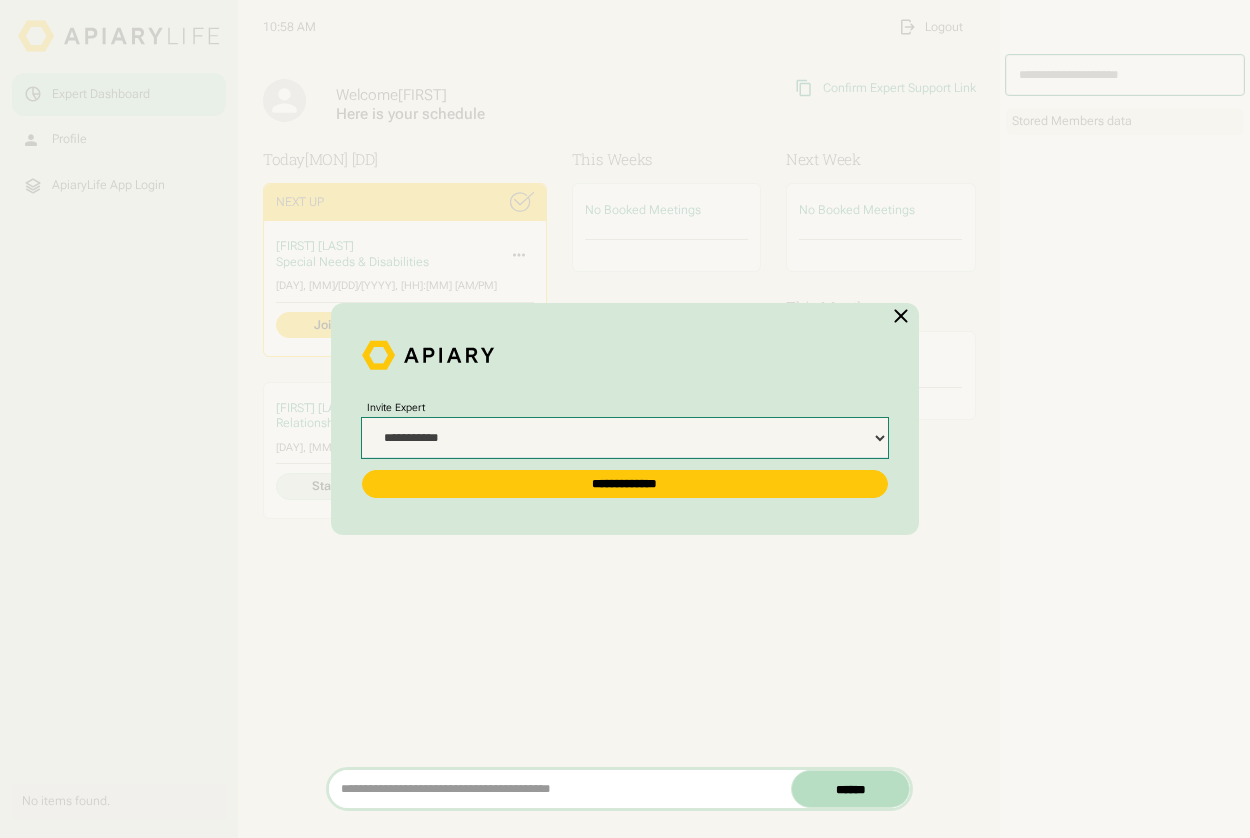 click on "**********" at bounding box center (625, 438) 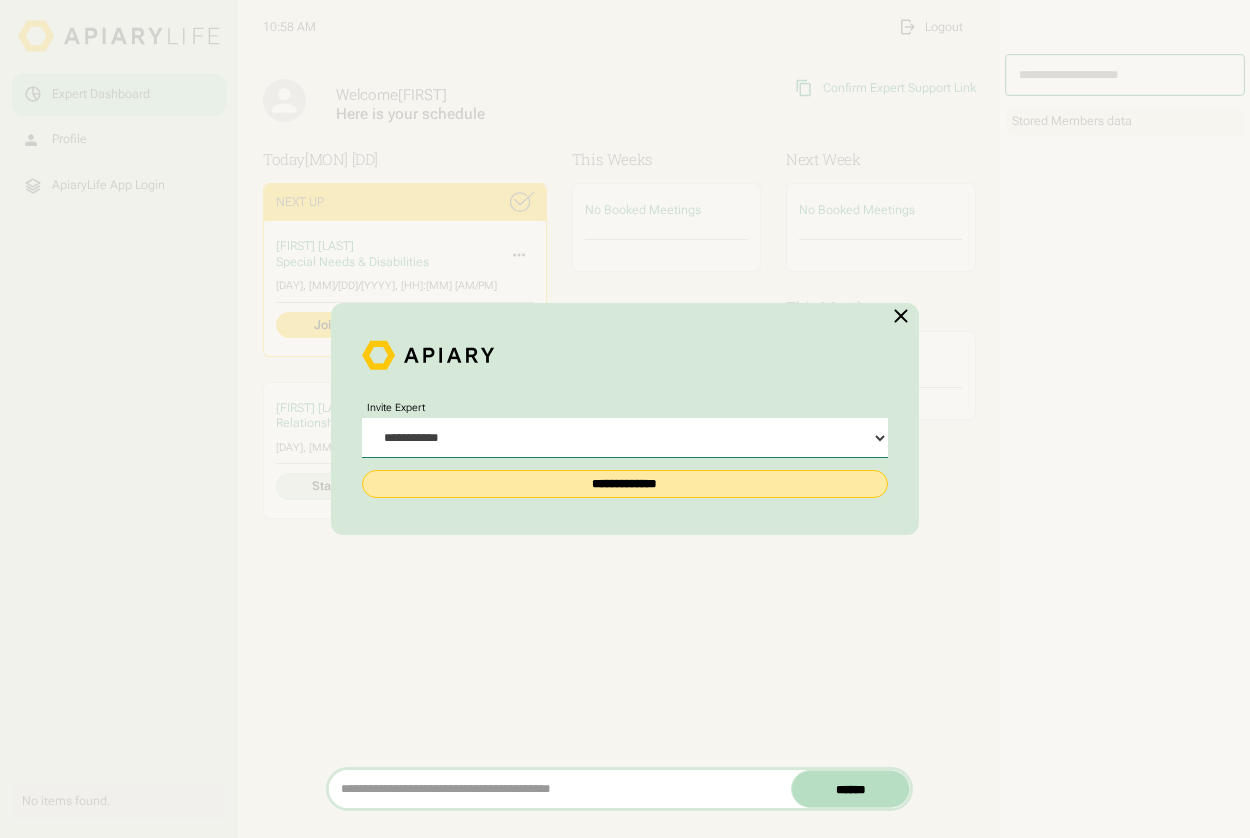 click on "**********" at bounding box center (625, 484) 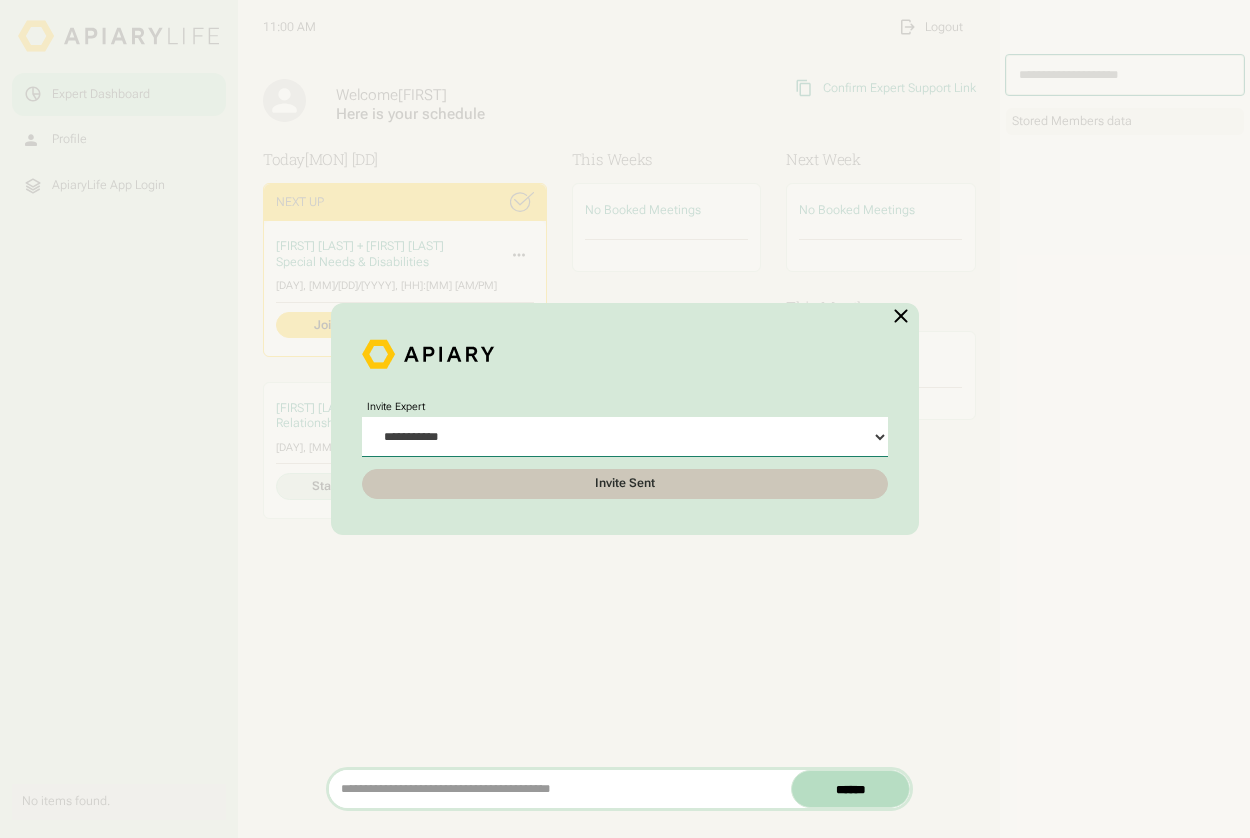 click at bounding box center [901, 316] 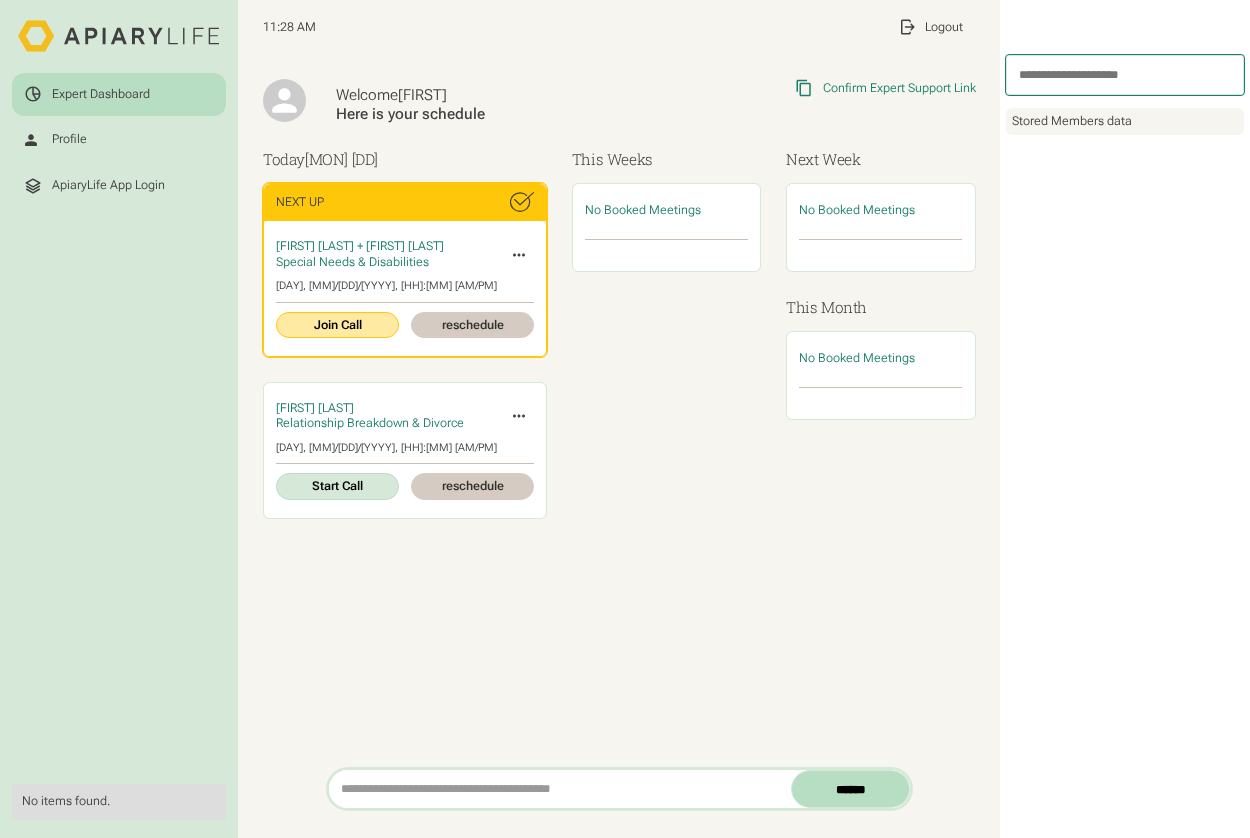 click on "Join Call" at bounding box center [337, 325] 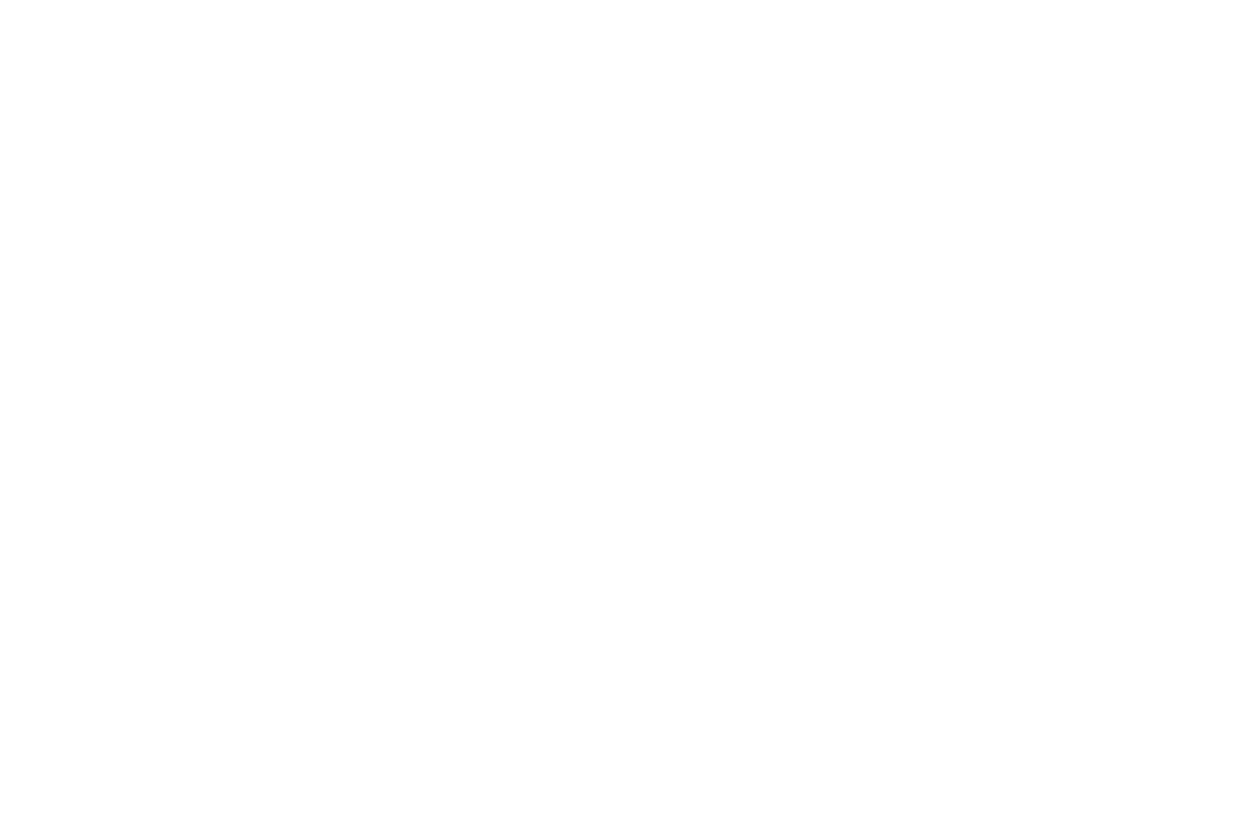 scroll, scrollTop: 0, scrollLeft: 0, axis: both 